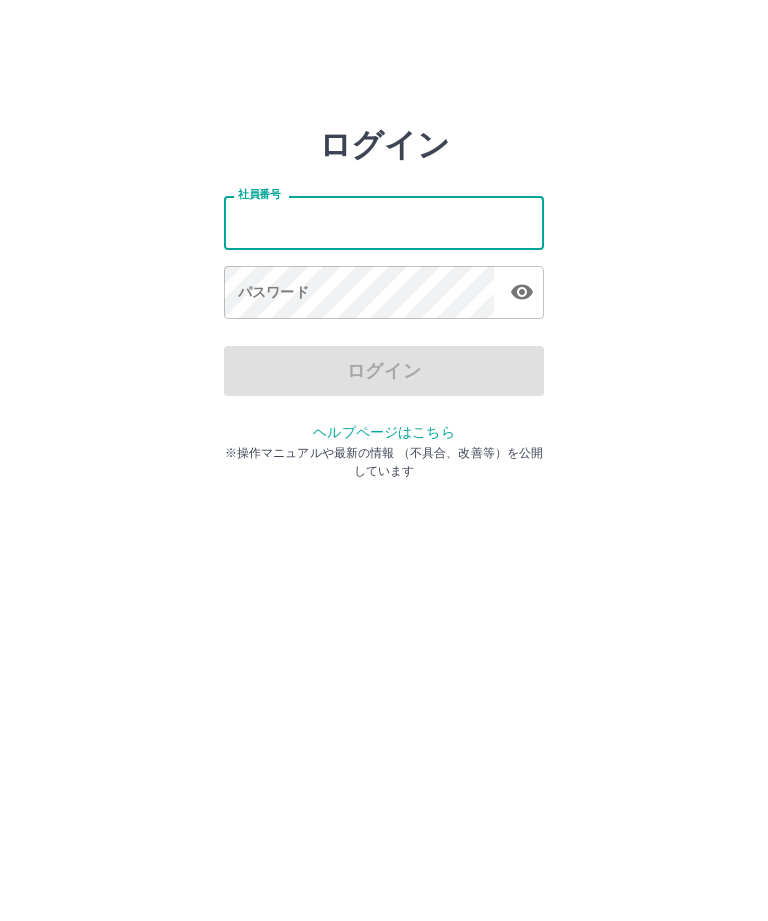 scroll, scrollTop: 0, scrollLeft: 0, axis: both 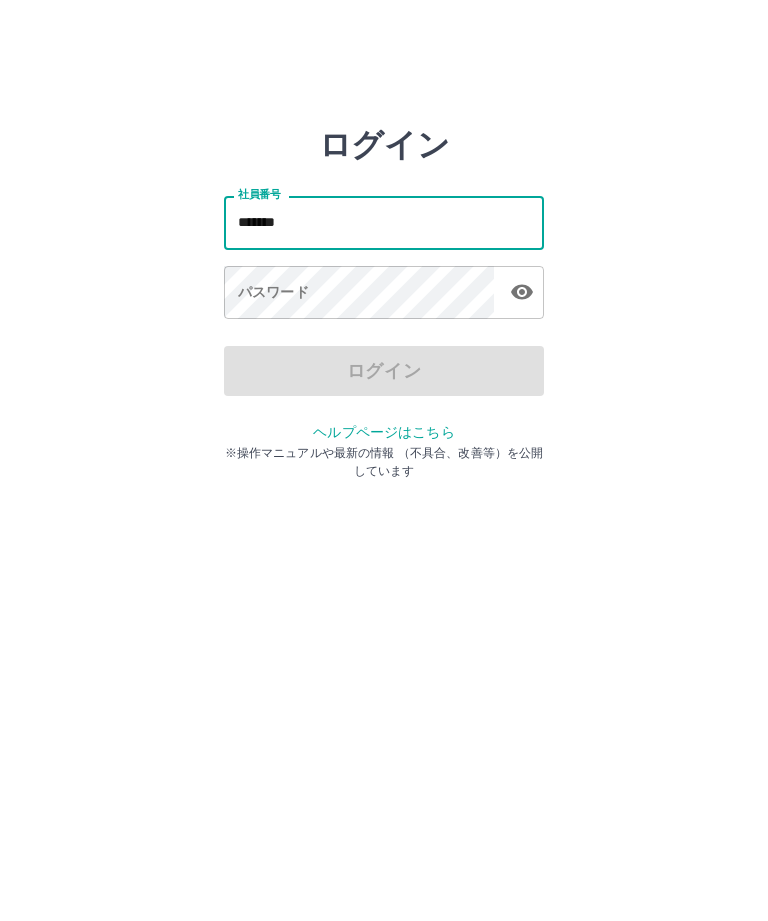 type on "*******" 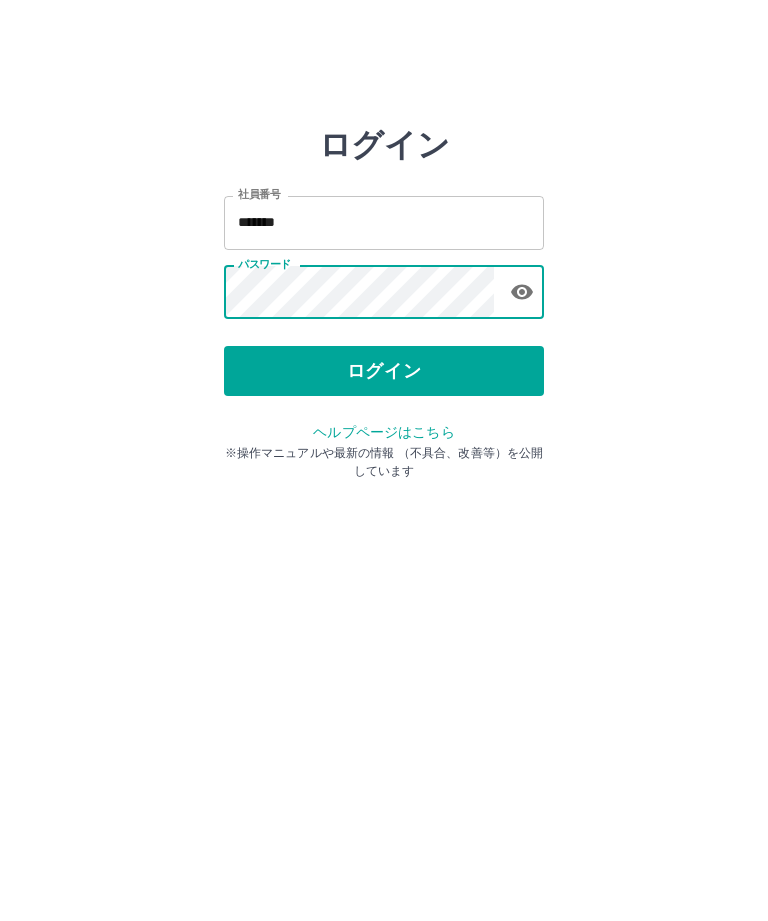 click on "ログイン" at bounding box center [384, 371] 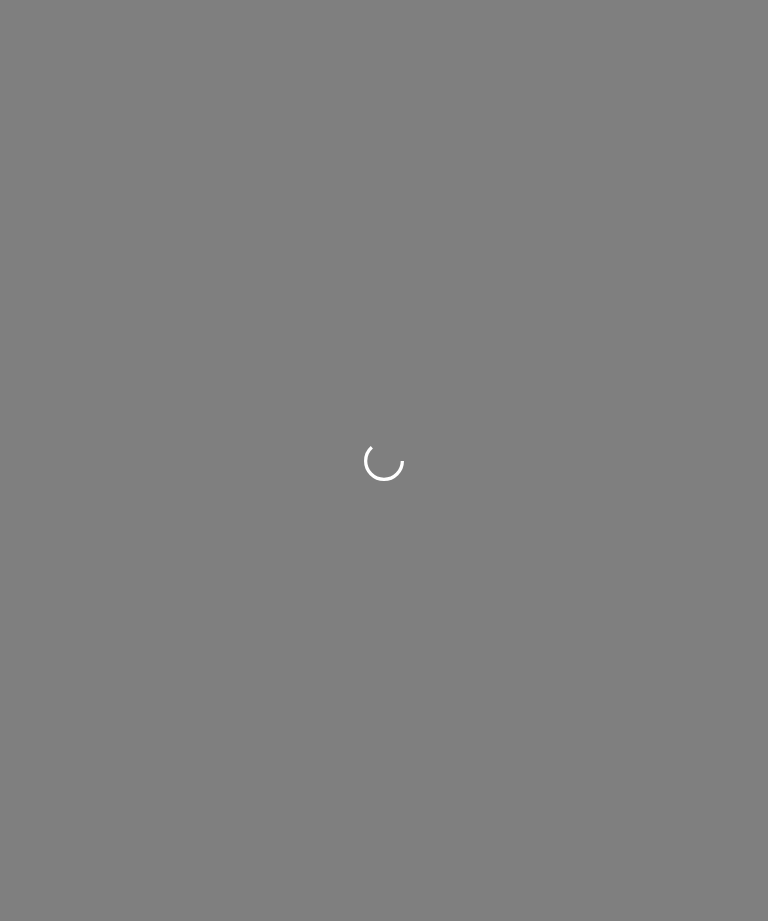 scroll, scrollTop: 0, scrollLeft: 0, axis: both 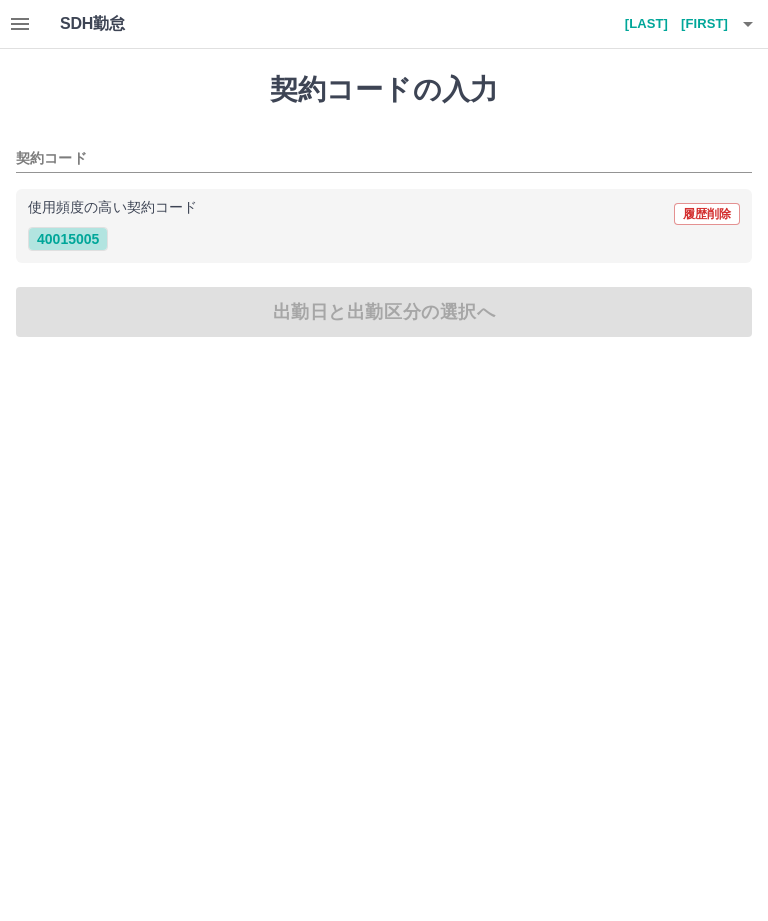 click on "40015005" at bounding box center [68, 239] 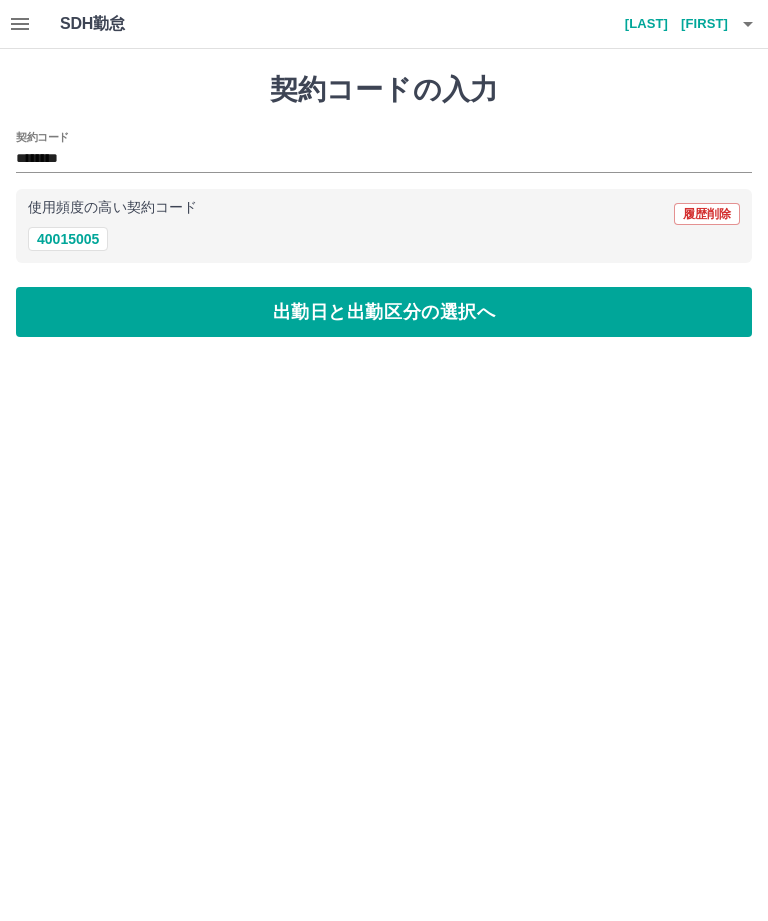 click on "出勤日と出勤区分の選択へ" at bounding box center (384, 312) 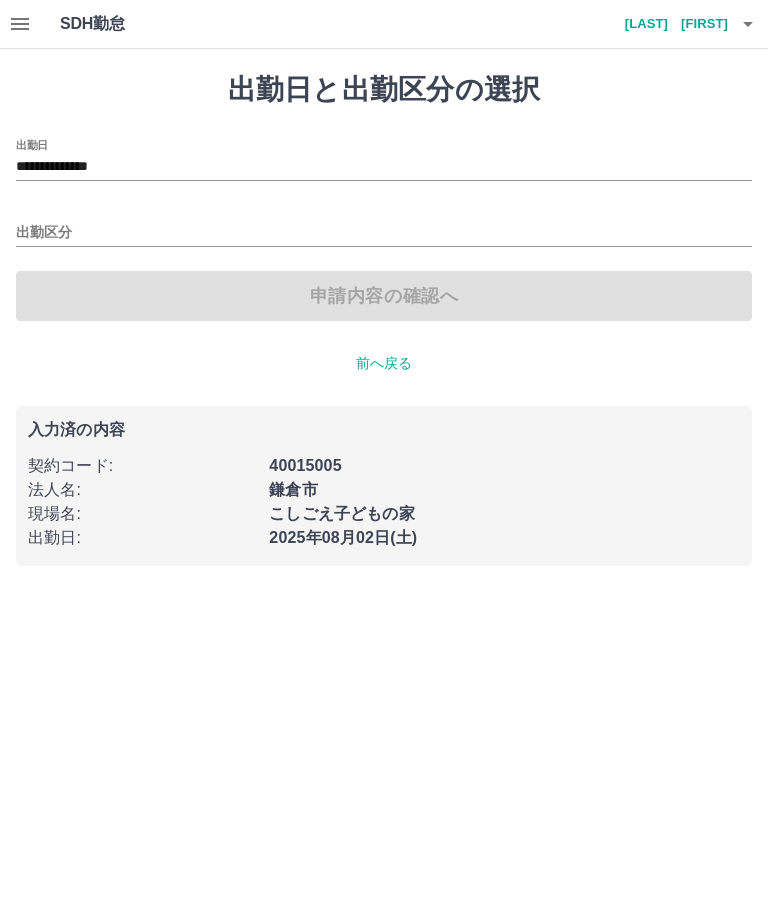 click on "出勤区分" at bounding box center [384, 233] 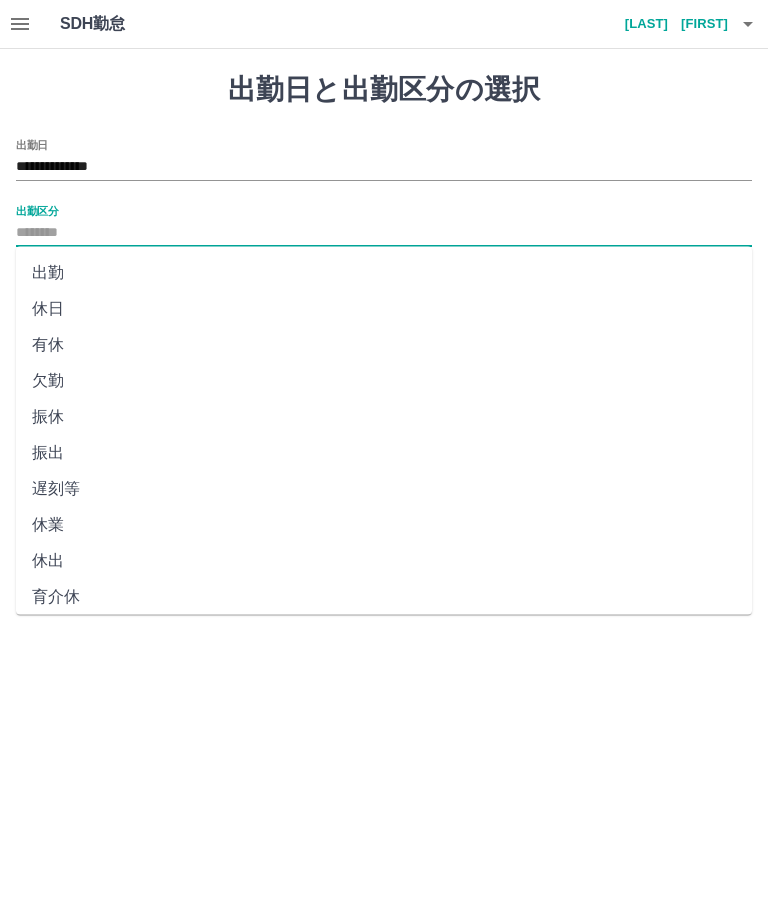 click on "出勤" at bounding box center [384, 273] 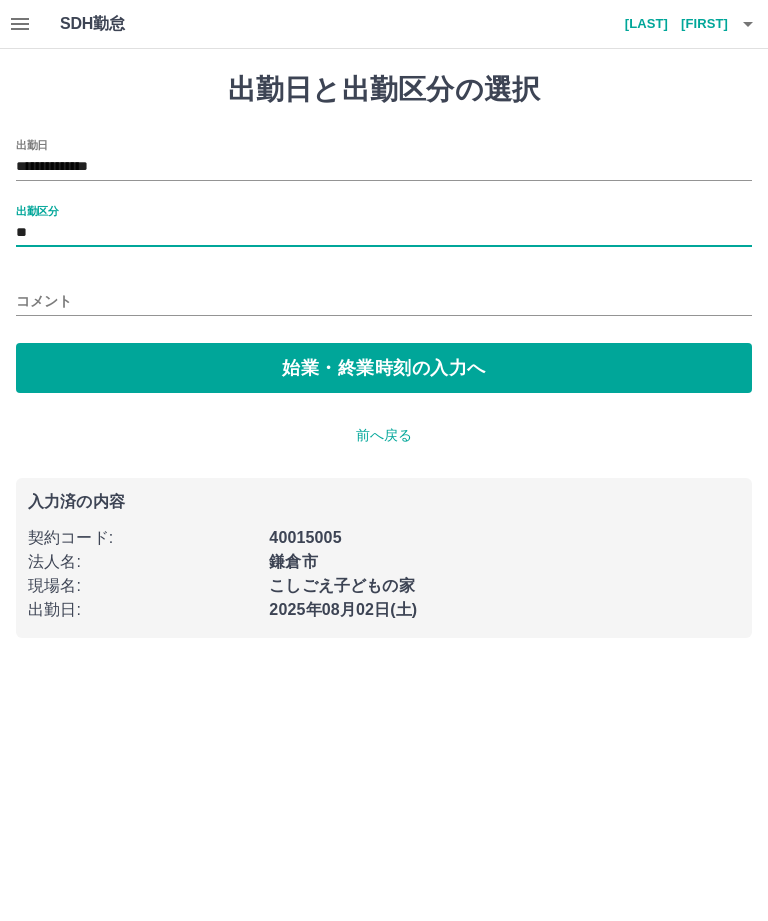 click on "始業・終業時刻の入力へ" at bounding box center (384, 368) 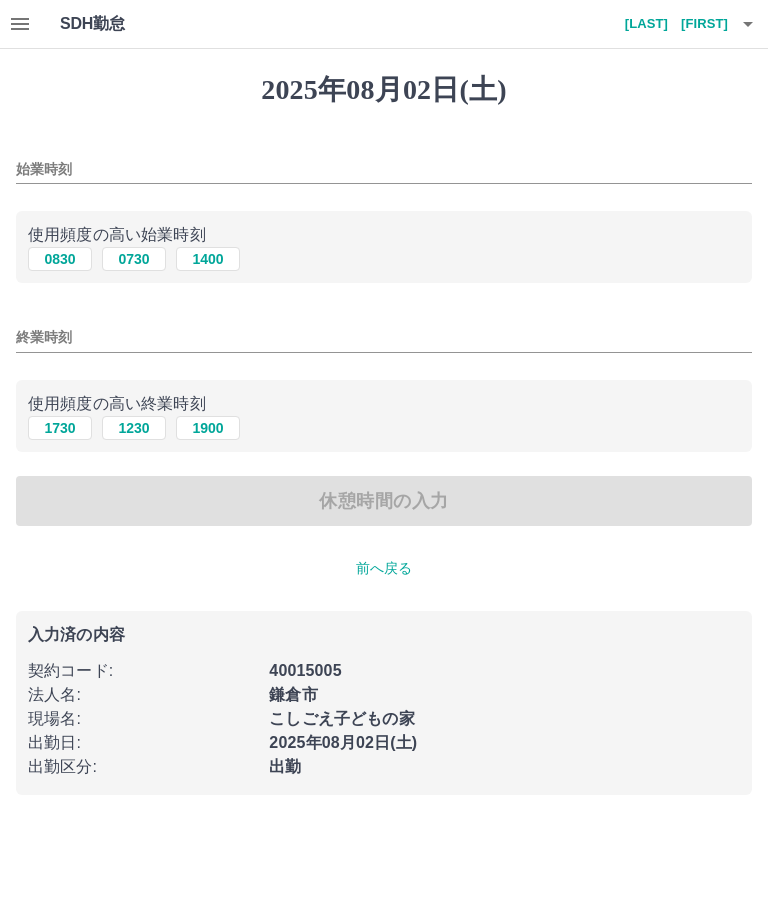 click on "始業時刻" at bounding box center [384, 169] 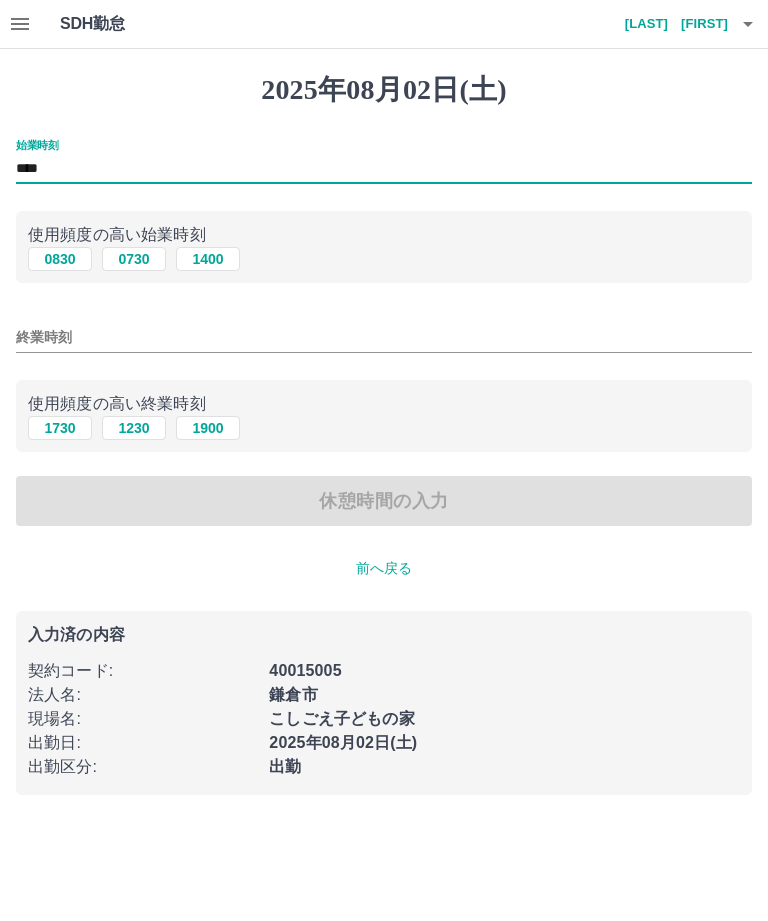 type on "****" 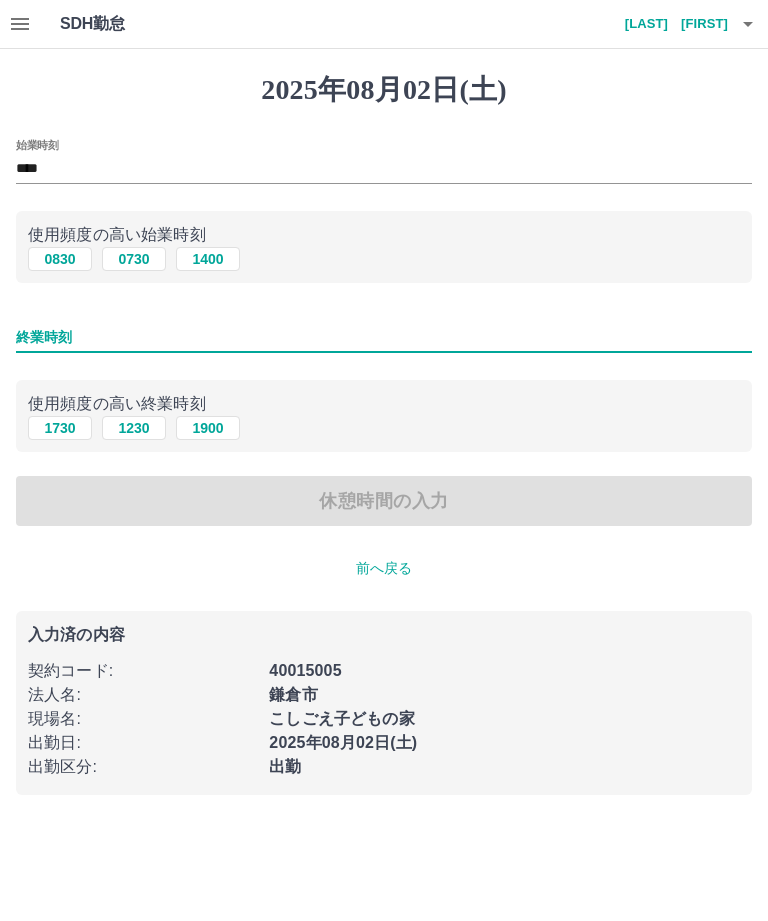 click on "1730" at bounding box center (60, 428) 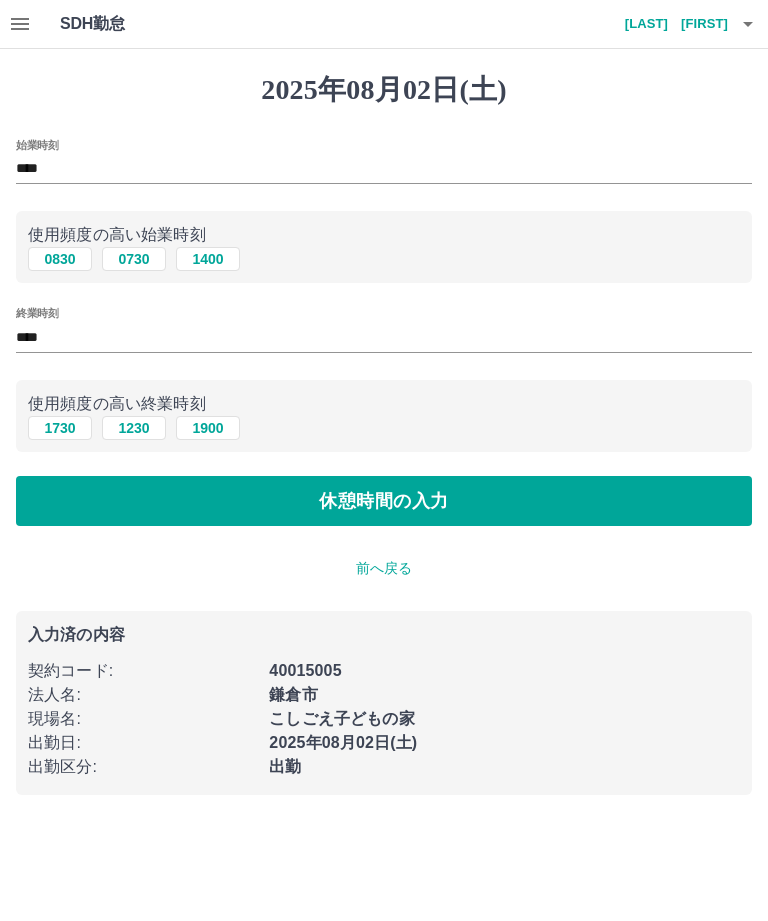 click on "休憩時間の入力" at bounding box center (384, 501) 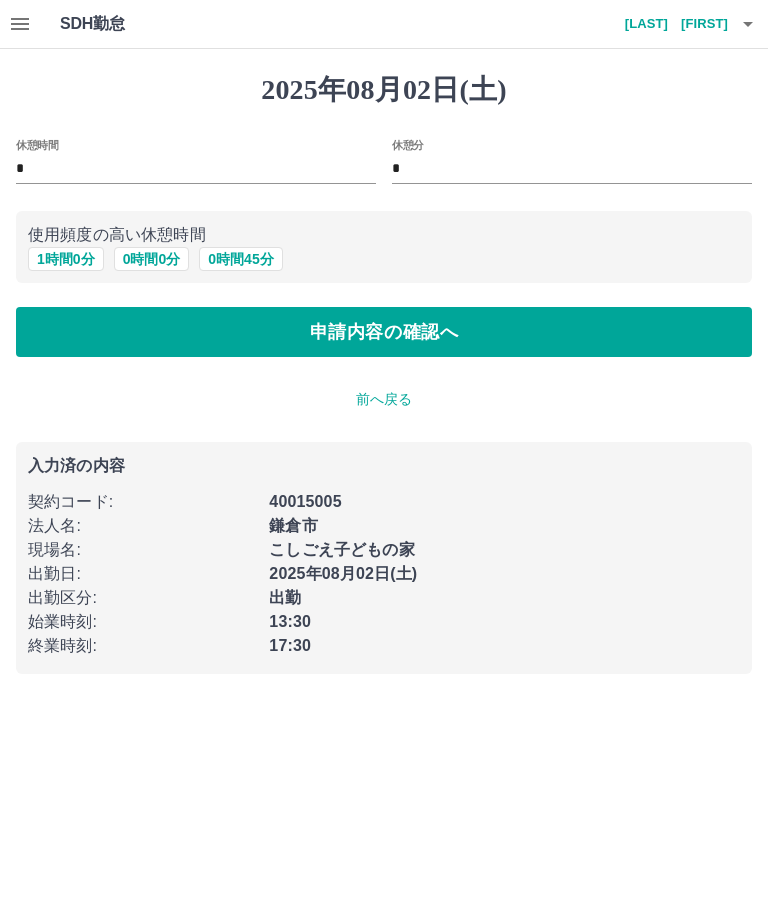 click on "0 時間 0 分" at bounding box center (152, 259) 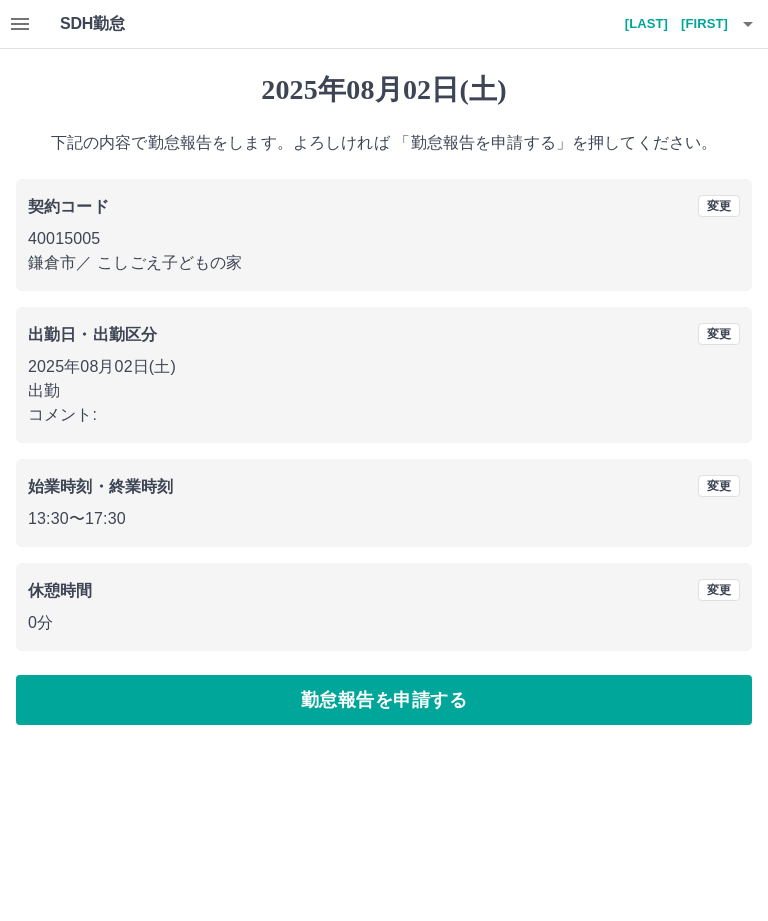 click on "勤怠報告を申請する" at bounding box center [384, 700] 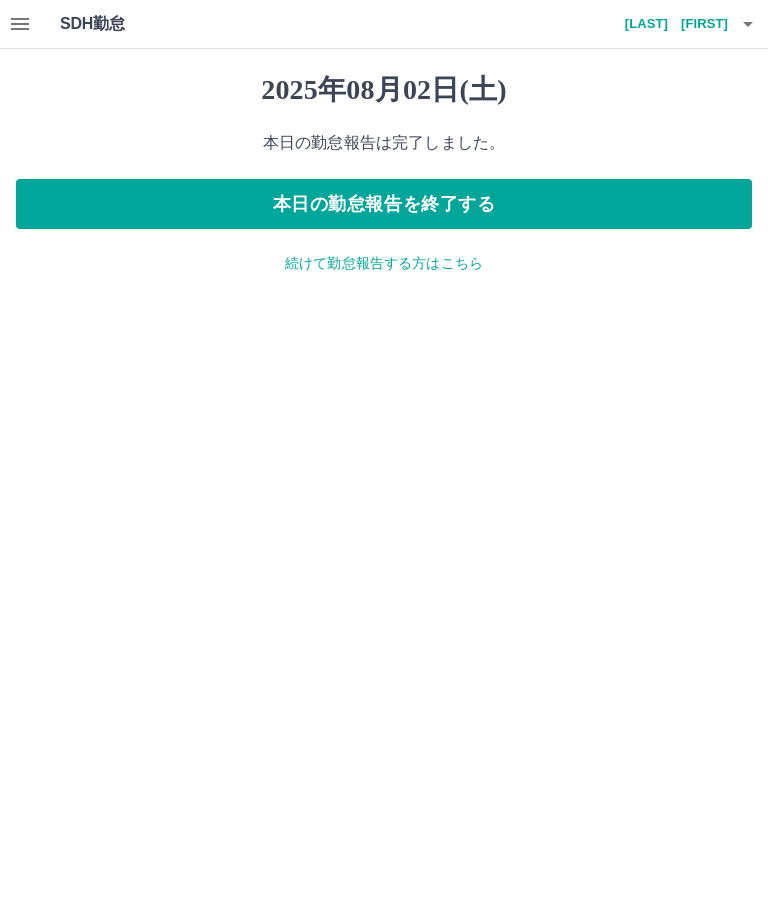 click on "続けて勤怠報告する方はこちら" at bounding box center (384, 263) 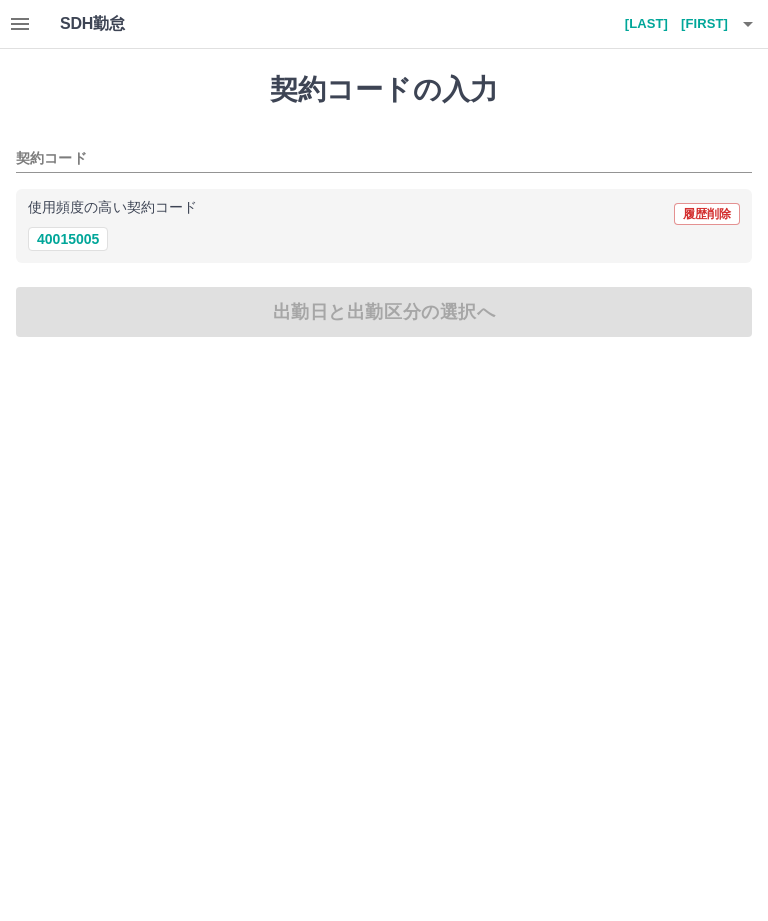 click on "40015005" at bounding box center (68, 239) 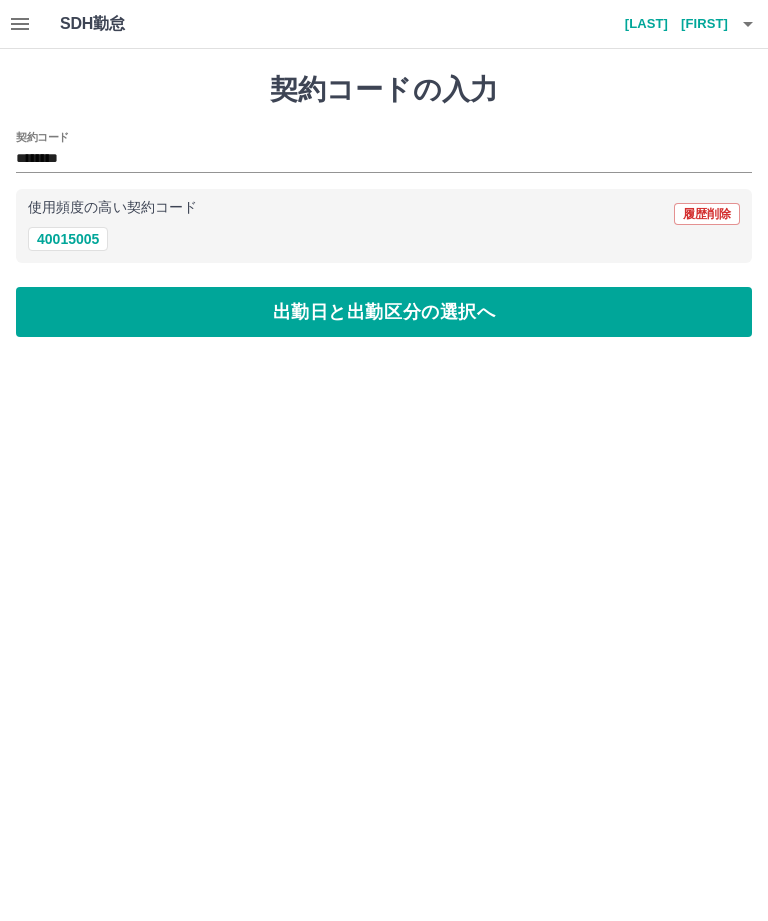 click on "出勤日と出勤区分の選択へ" at bounding box center (384, 312) 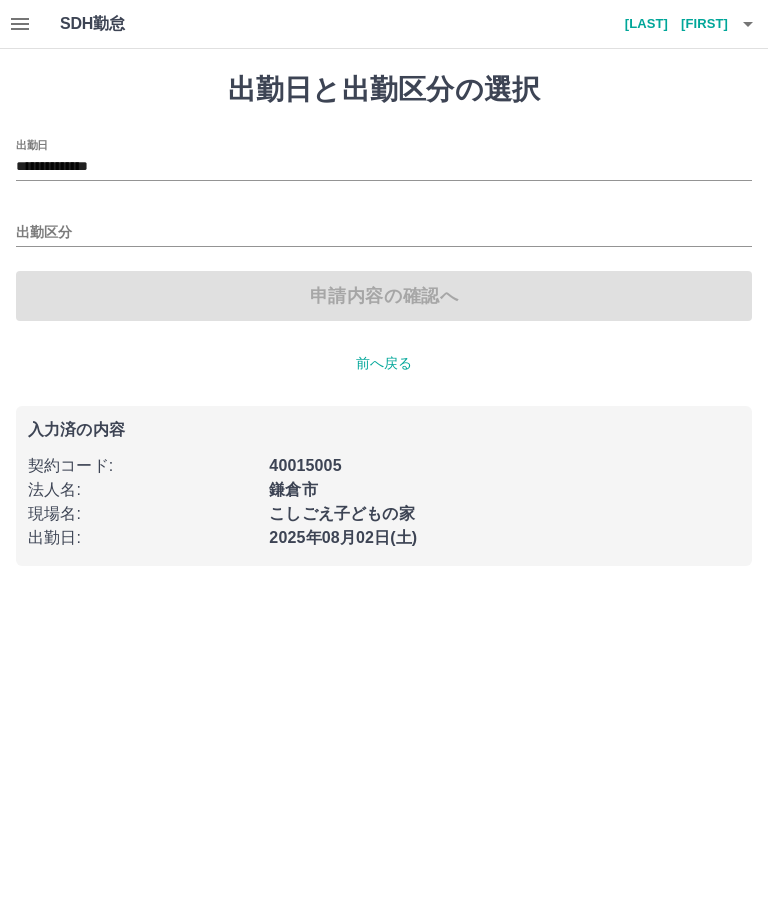 click on "**********" at bounding box center [384, 167] 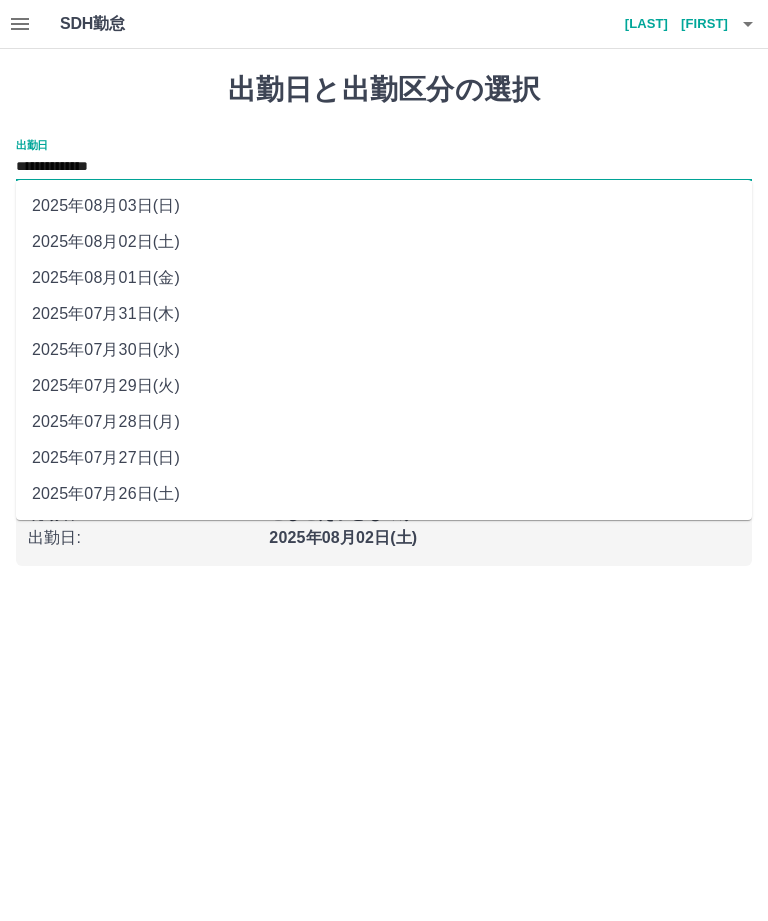 click on "2025年08月03日(日)" at bounding box center (384, 206) 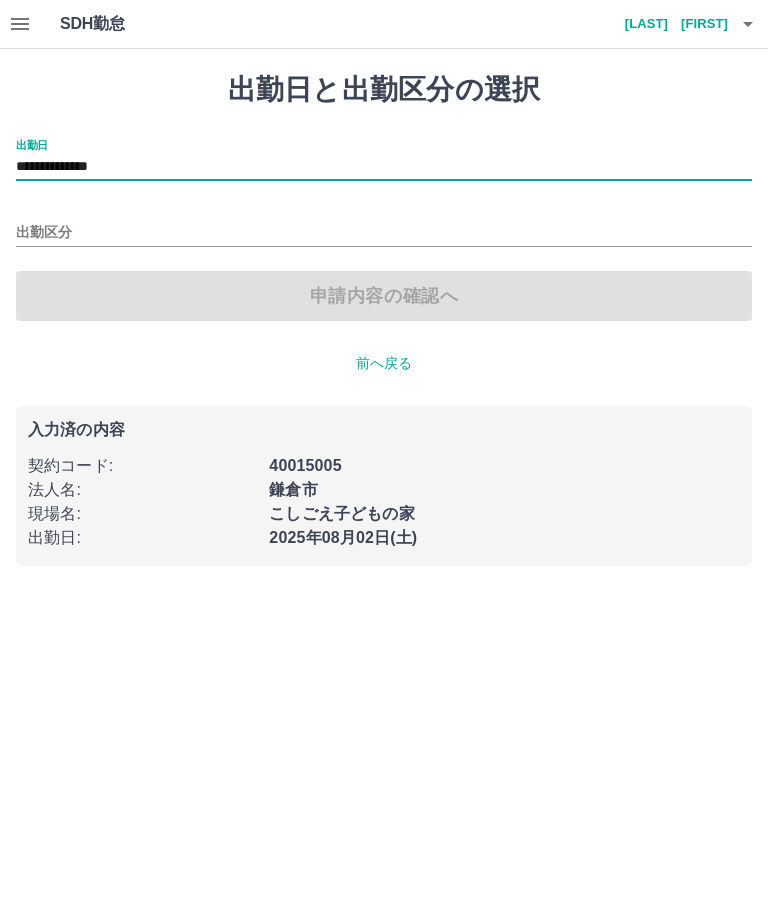 click on "出勤区分" at bounding box center [384, 233] 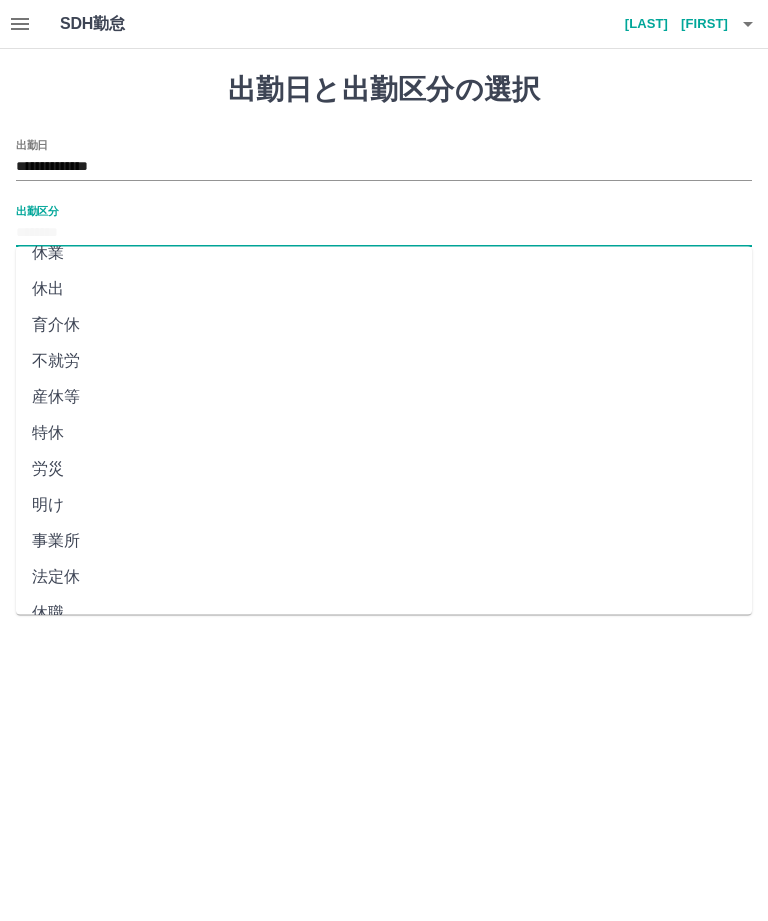 scroll, scrollTop: 270, scrollLeft: 0, axis: vertical 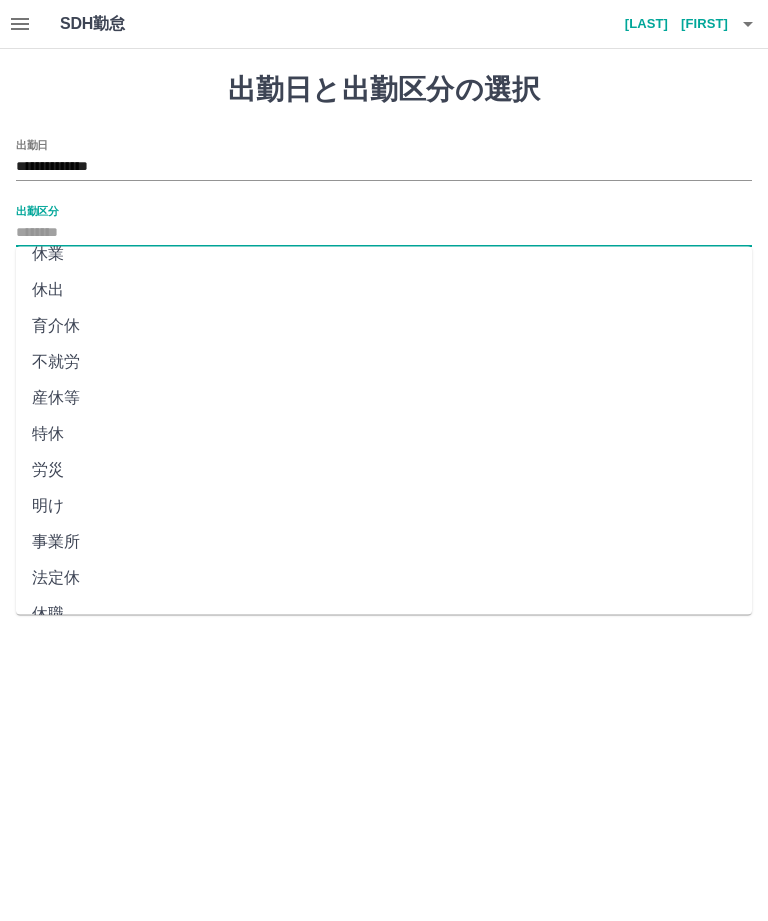 click on "法定休" at bounding box center [384, 579] 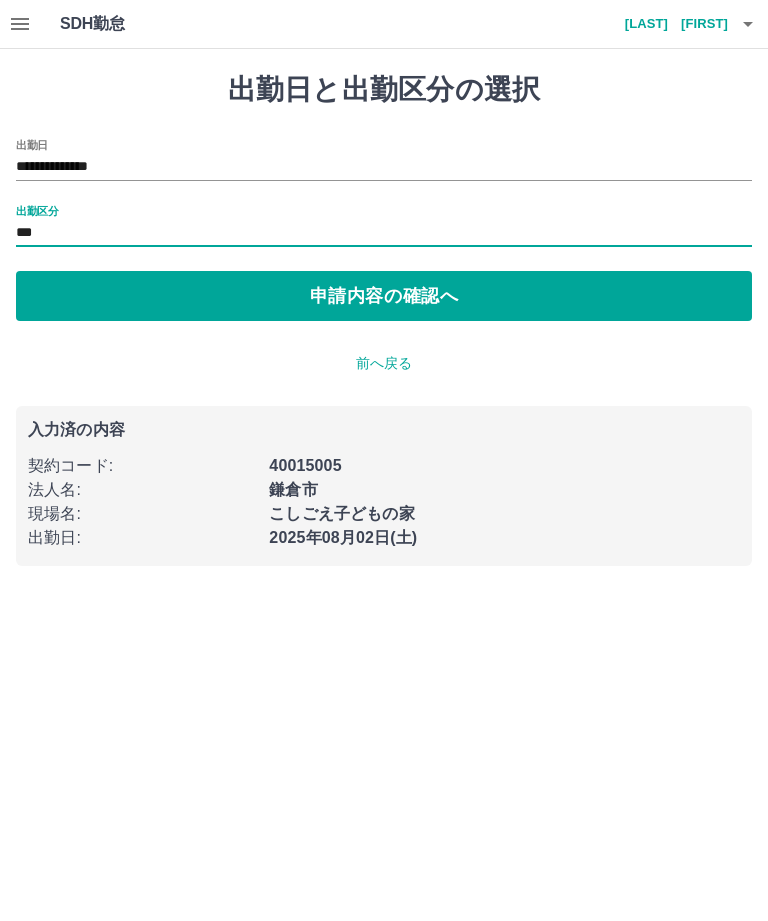 click on "申請内容の確認へ" at bounding box center [384, 296] 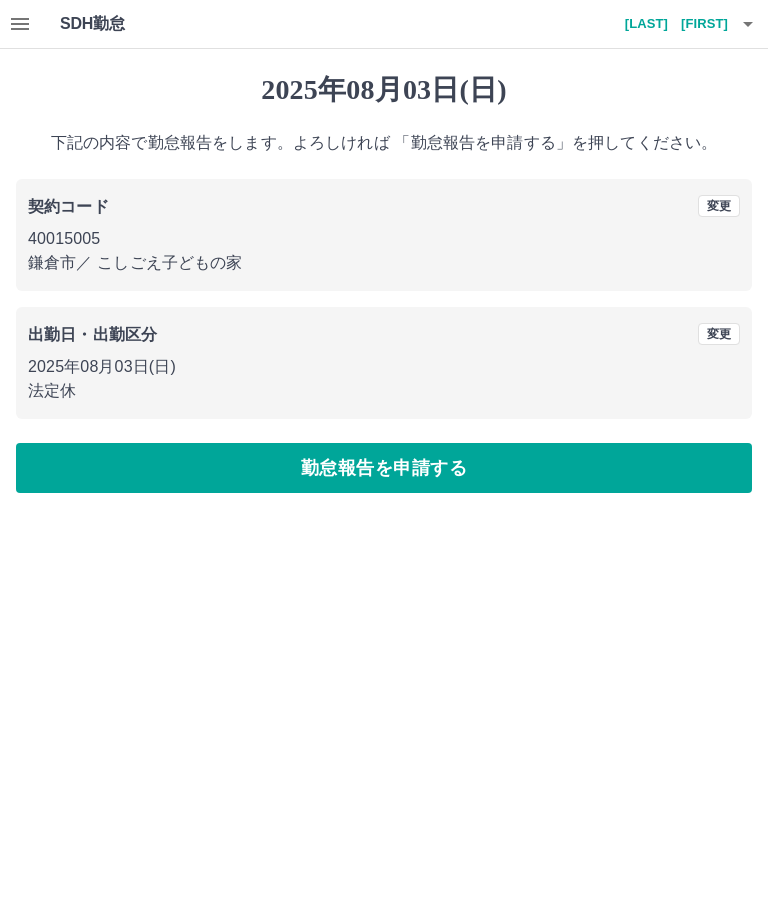 click on "勤怠報告を申請する" at bounding box center [384, 468] 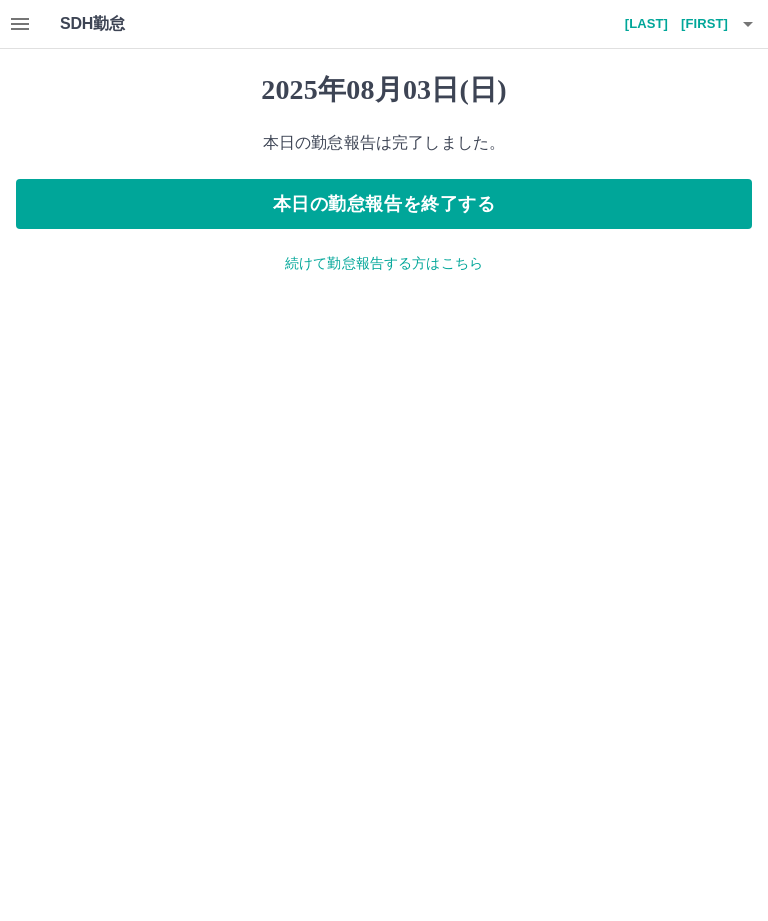 click on "本日の勤怠報告を終了する" at bounding box center [384, 204] 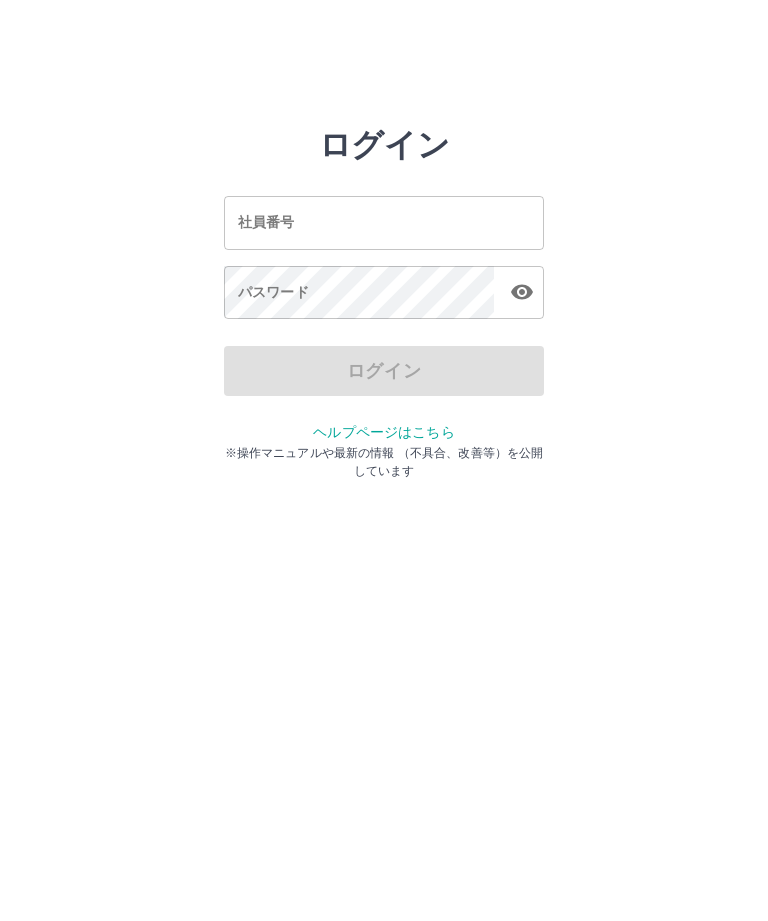 scroll, scrollTop: 0, scrollLeft: 0, axis: both 